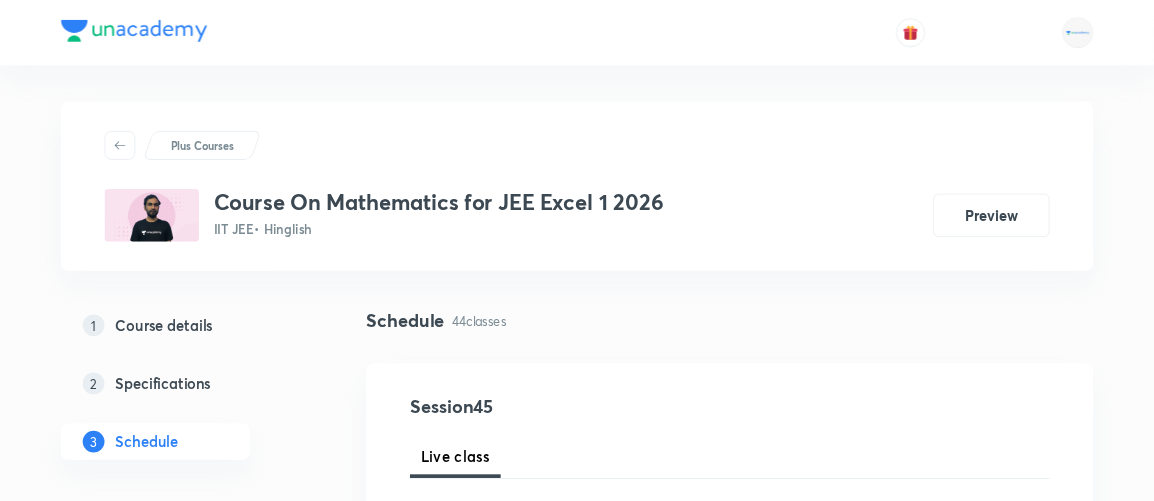 scroll, scrollTop: 0, scrollLeft: 0, axis: both 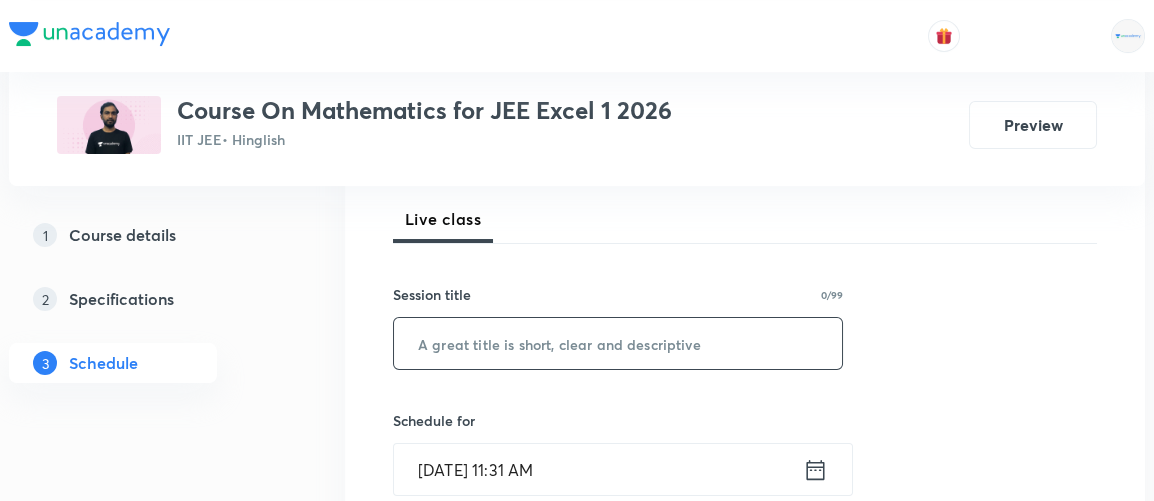 click at bounding box center [618, 343] 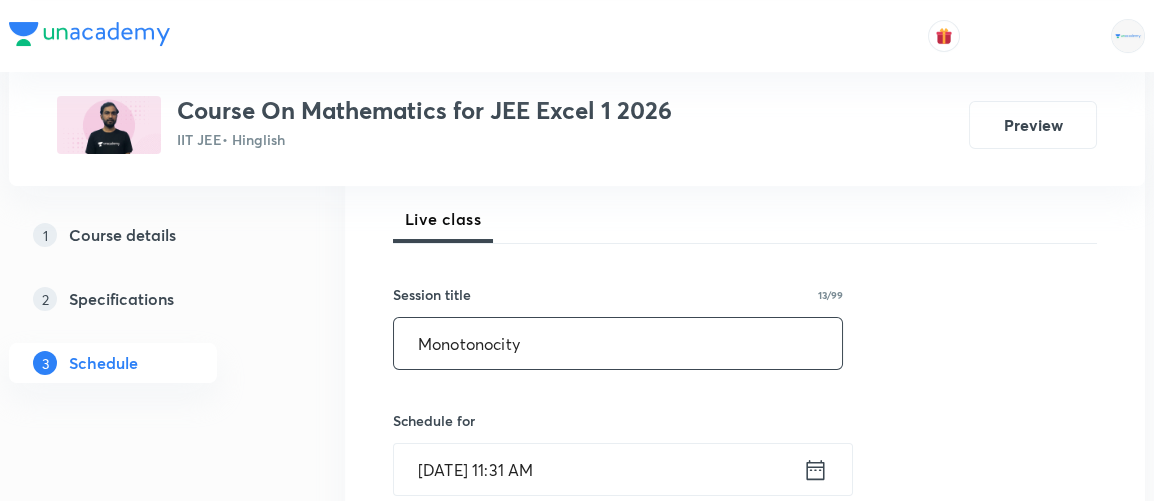 type on "Monotonocity" 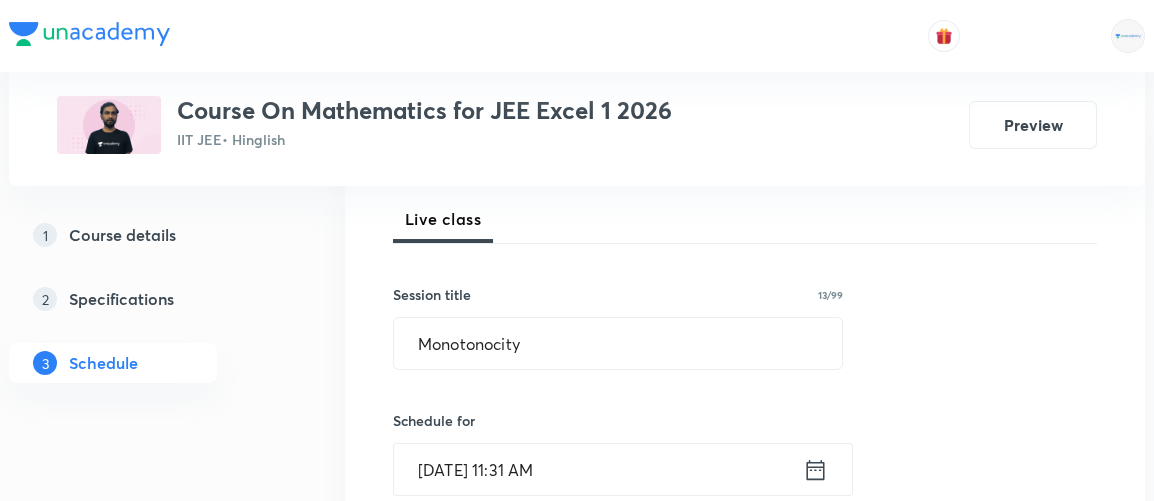 click 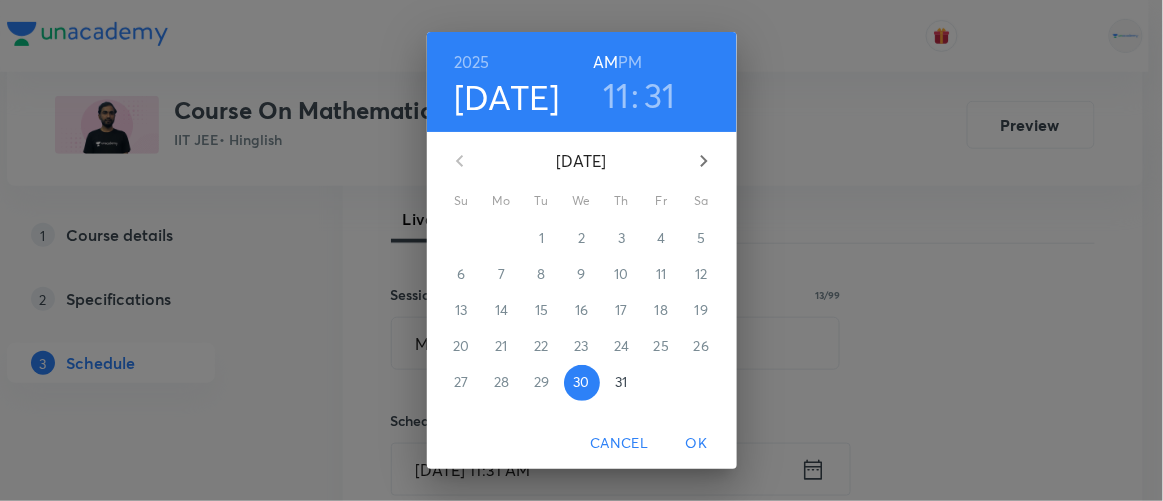 click on "PM" at bounding box center [630, 62] 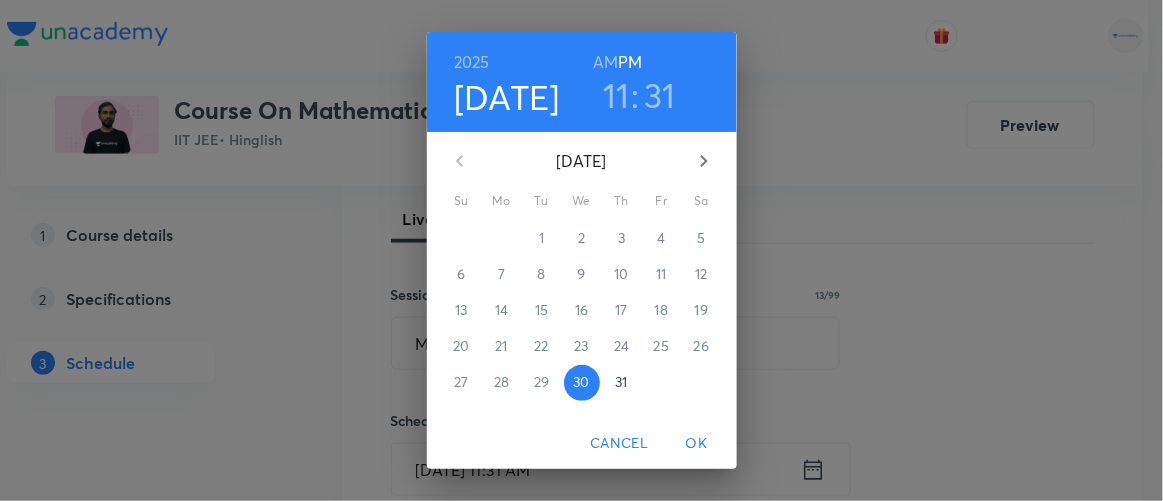 click on "11" at bounding box center (616, 95) 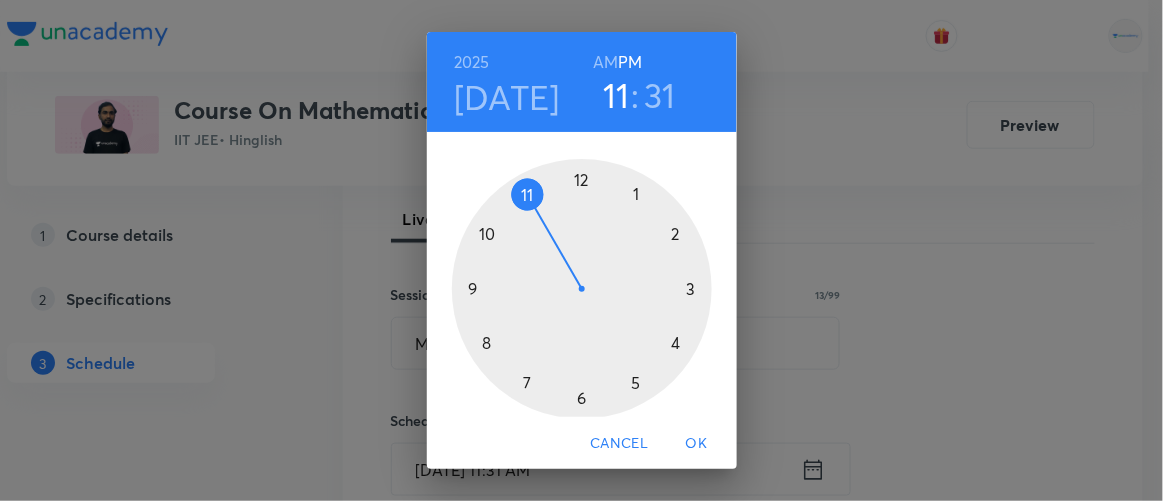 click at bounding box center [582, 289] 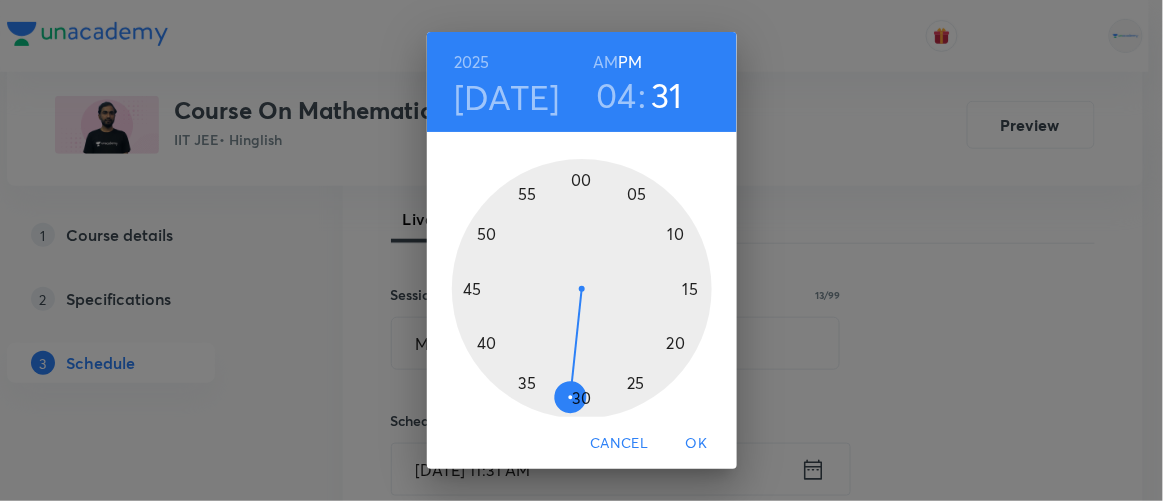 click at bounding box center [582, 289] 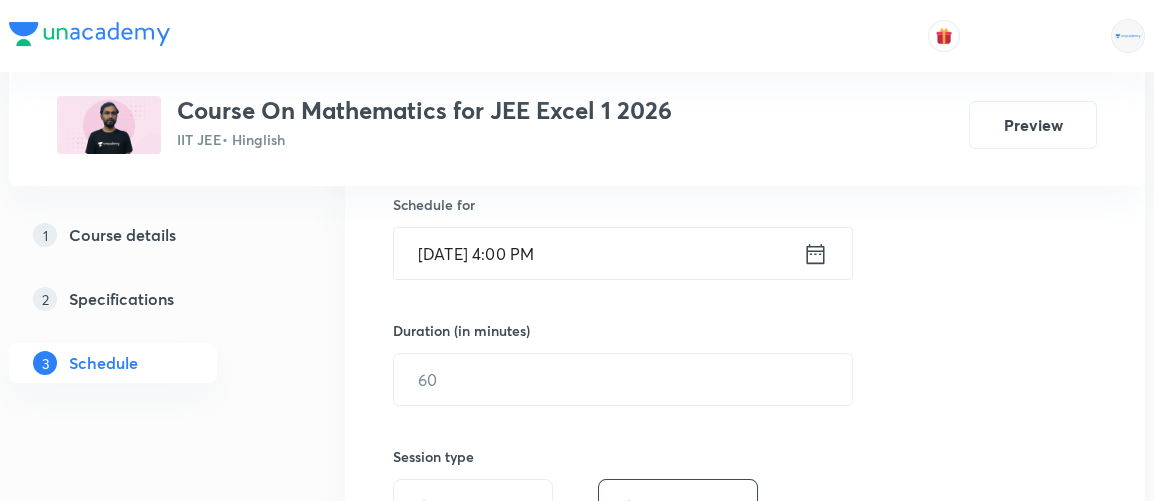 scroll, scrollTop: 503, scrollLeft: 0, axis: vertical 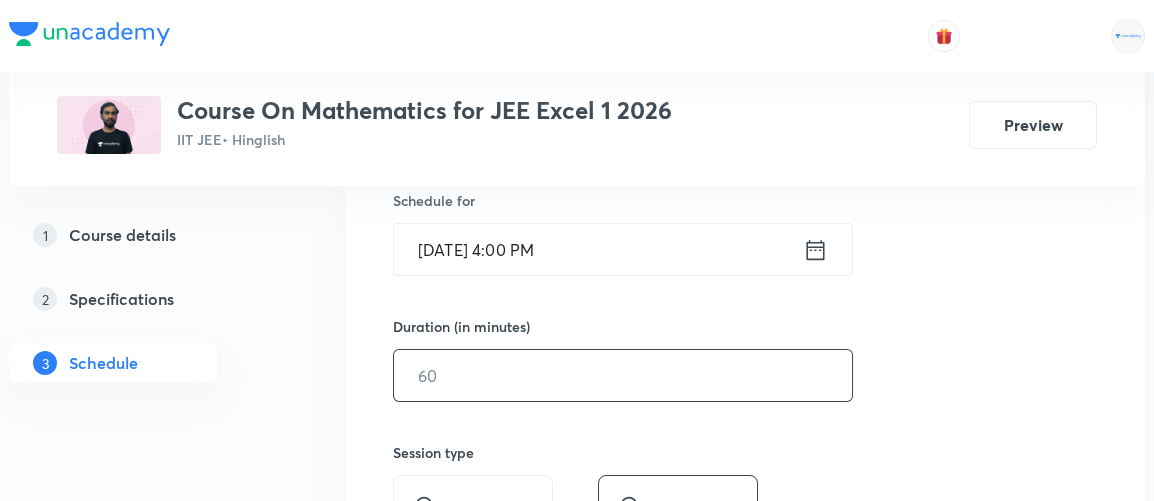 click at bounding box center [623, 375] 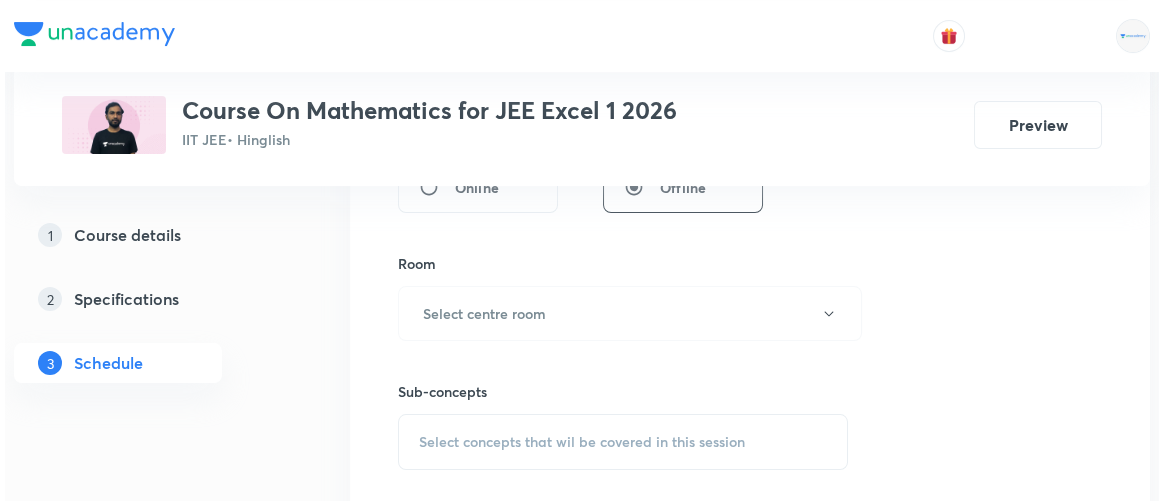 scroll, scrollTop: 823, scrollLeft: 0, axis: vertical 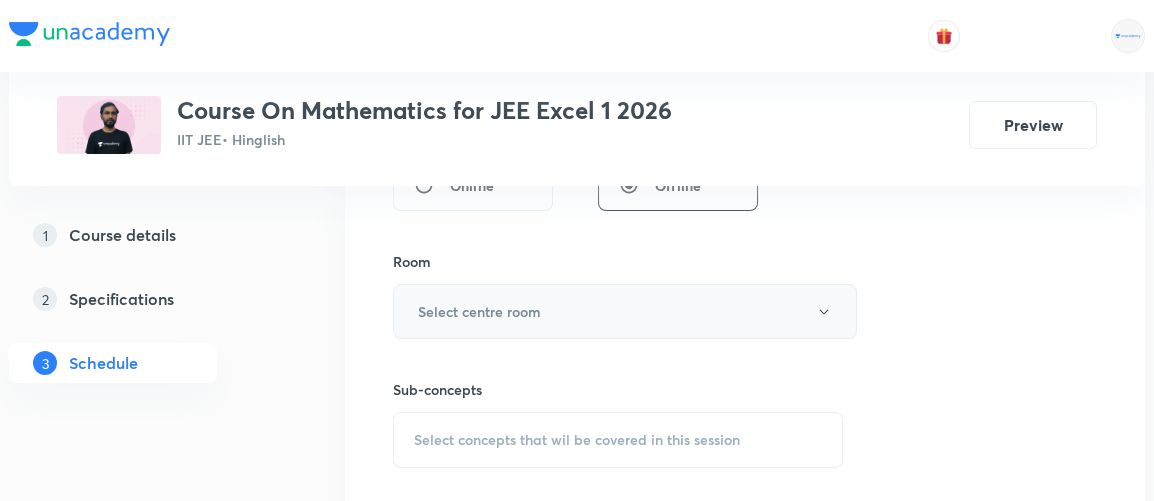 type on "85" 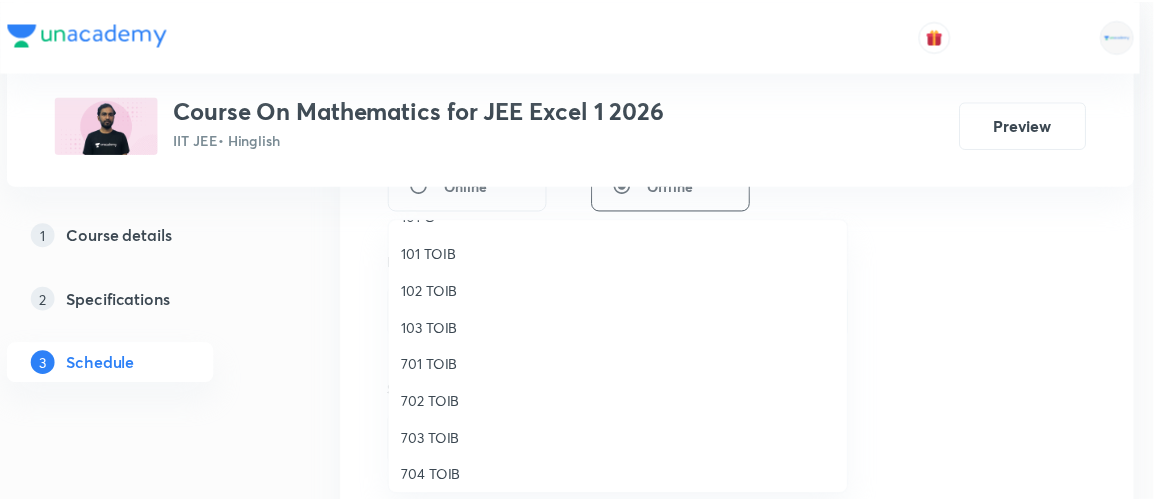 scroll, scrollTop: 59, scrollLeft: 0, axis: vertical 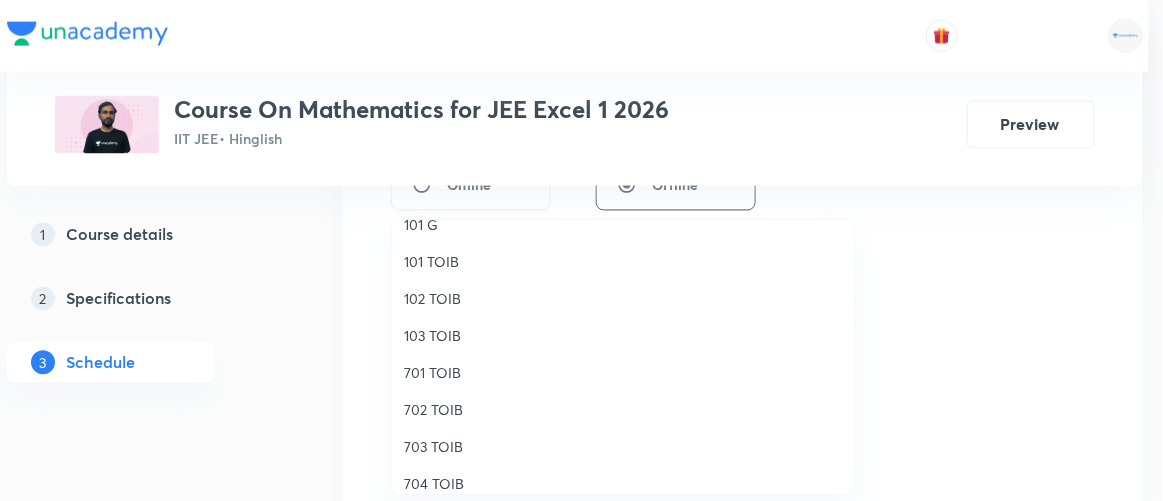 click on "103 TOIB" at bounding box center [623, 335] 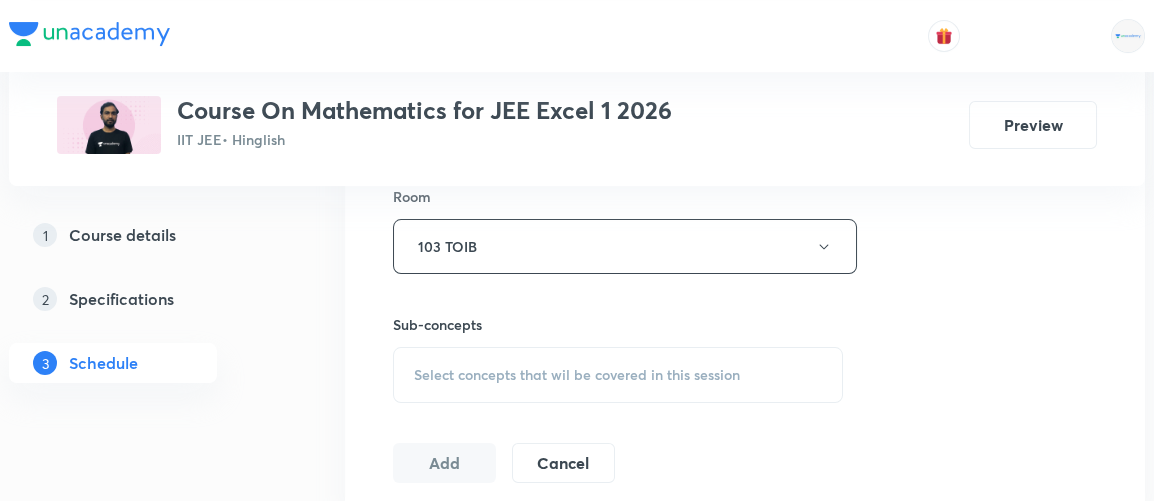 scroll, scrollTop: 889, scrollLeft: 0, axis: vertical 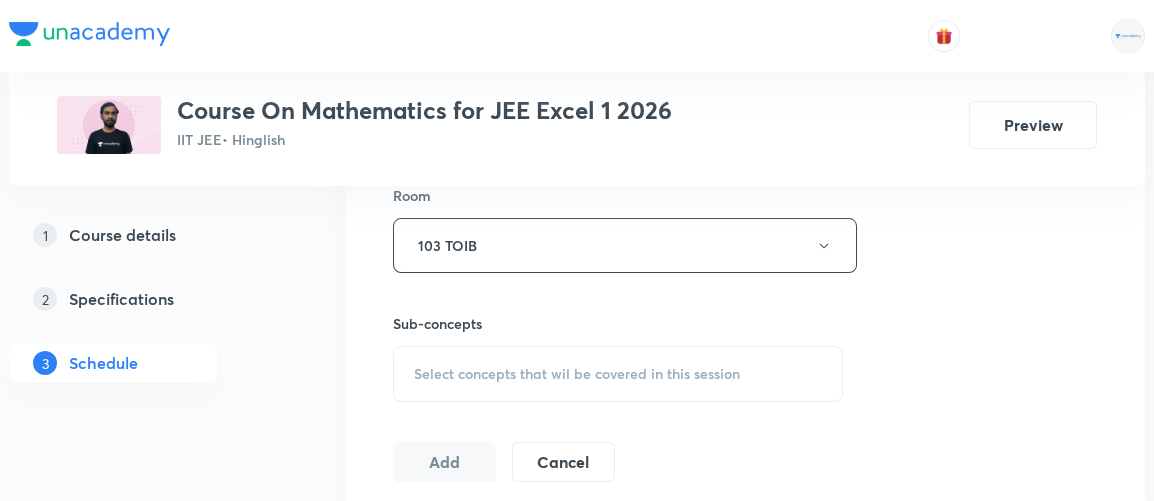 click on "Select concepts that wil be covered in this session" at bounding box center (577, 374) 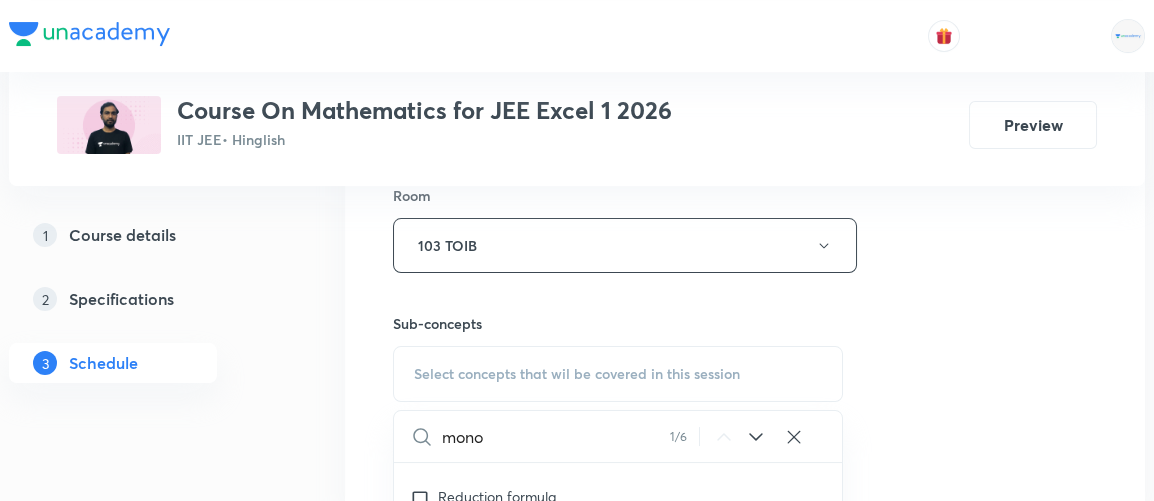 scroll, scrollTop: 19530, scrollLeft: 0, axis: vertical 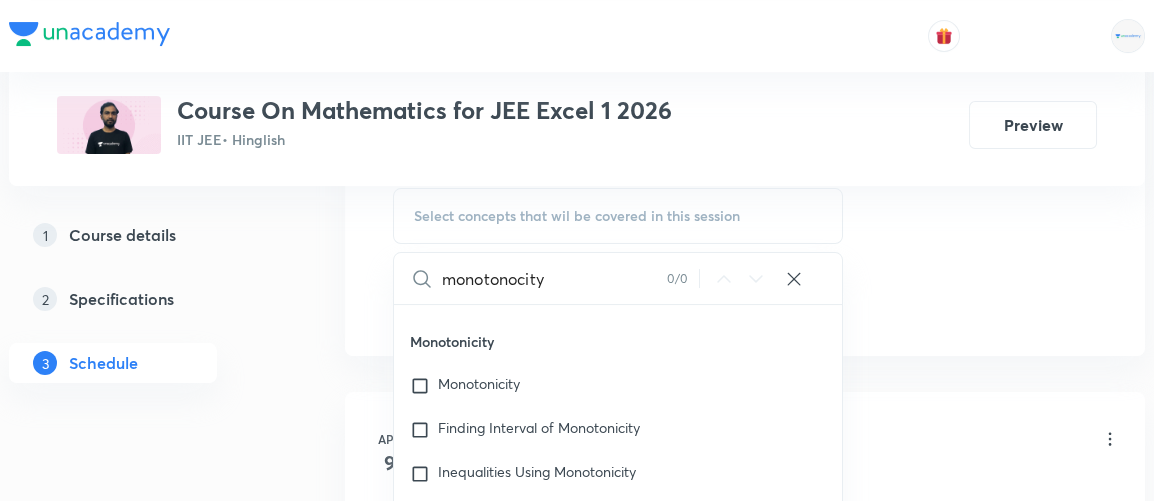 type on "monotonocity" 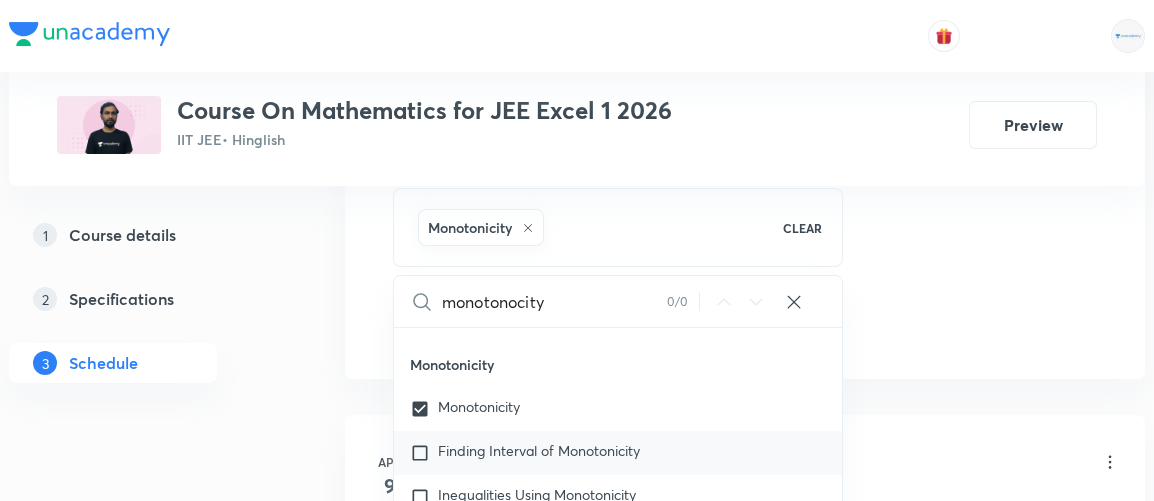 click on "Finding Interval of Monotonicity" at bounding box center [539, 450] 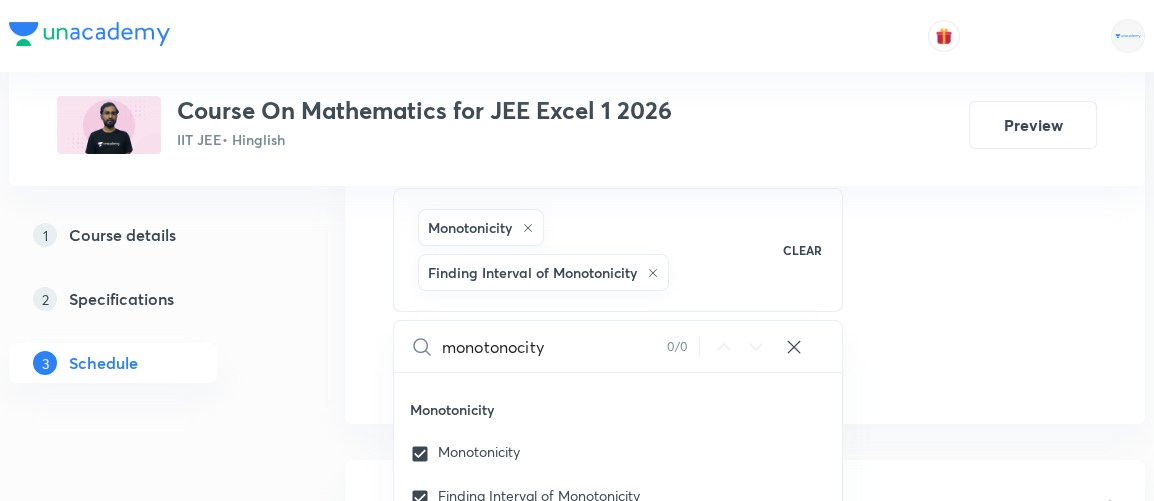 click on "Session  45 Live class Session title 13/99 Monotonocity ​ Schedule for [DATE] 4:00 PM ​ Duration (in minutes) 85 ​   Session type Online Offline Room 103 TOIB Sub-concepts Monotonicity Finding Interval of Monotonicity CLEAR monotonocity 0 / 0 ​ Maths Mock Questions Maths Mock Questions Covered previously Maths Previous Year Questions Maths Previous Year Questions Theory of equations Degree, Value Based & Equation Covered previously Geometrical Meaning of the Zeroes of a Polynomial Covered previously Location of roots Covered previously Geometrical meaning of Roots of an equation Covered previously Points in solving an equation Covered previously Graph of Quadratic Expression & its Analysis Covered previously Range of Quadratic Equation Covered previously Remainder and factor theorems Covered previously Identity Covered previously Quadratic equations Covered previously Common Roots Covered previously Location of Roots Covered previously General Equation of Second Degree in Variable x and y Mode" at bounding box center (745, -112) 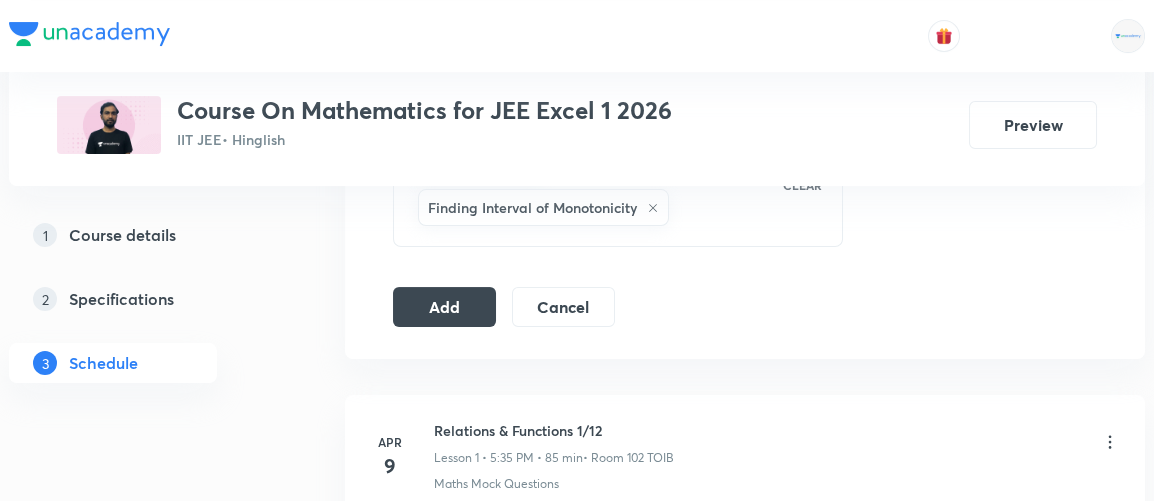 scroll, scrollTop: 1110, scrollLeft: 0, axis: vertical 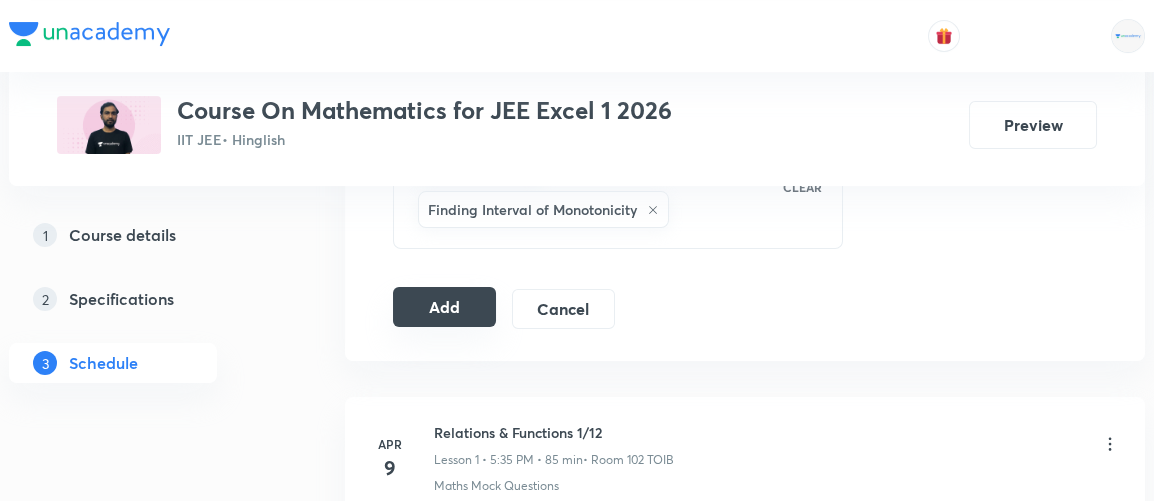 click on "Add" at bounding box center [444, 307] 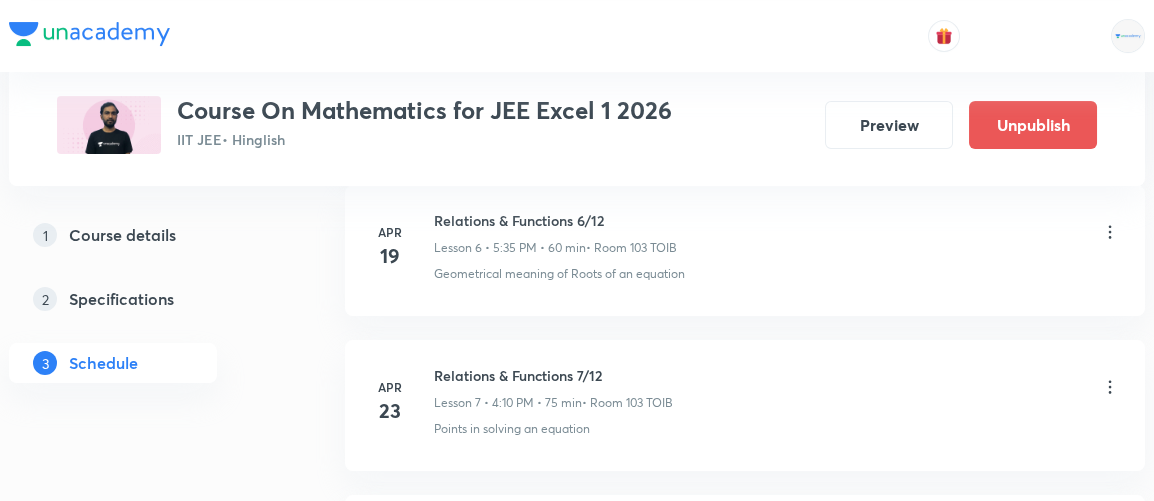click on "[DATE] Relations & Functions 6/12 Lesson 6 • 5:35 PM • 60 min  • Room 103 TOIB Geometrical meaning of Roots of an equation" at bounding box center (745, 250) 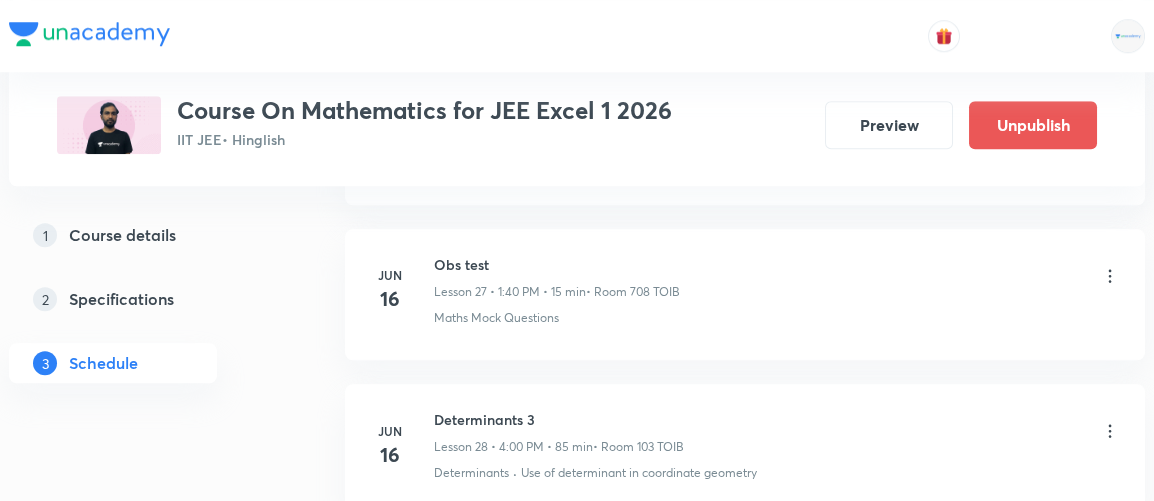 scroll, scrollTop: 4343, scrollLeft: 0, axis: vertical 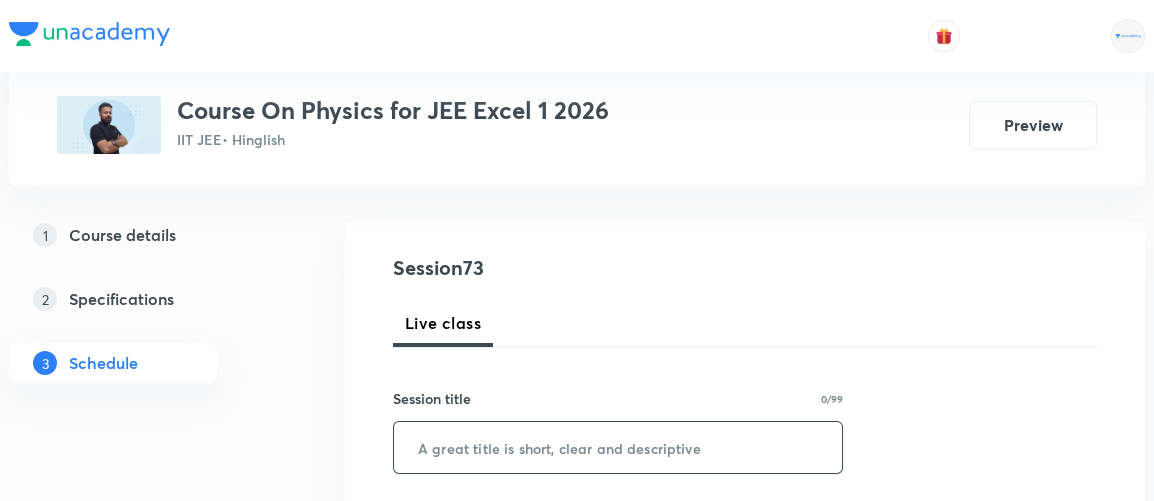 click at bounding box center [618, 447] 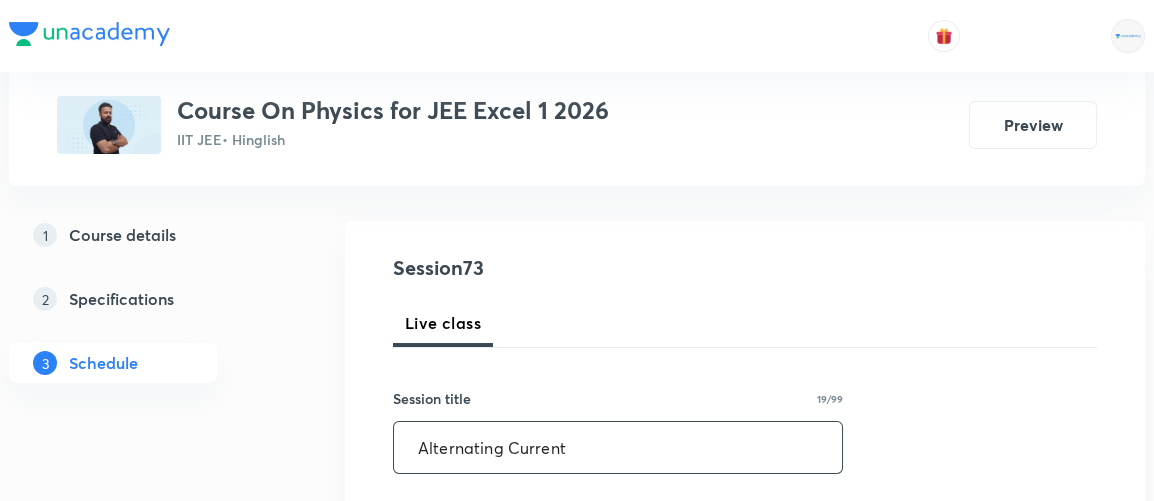 type on "Alternating Current" 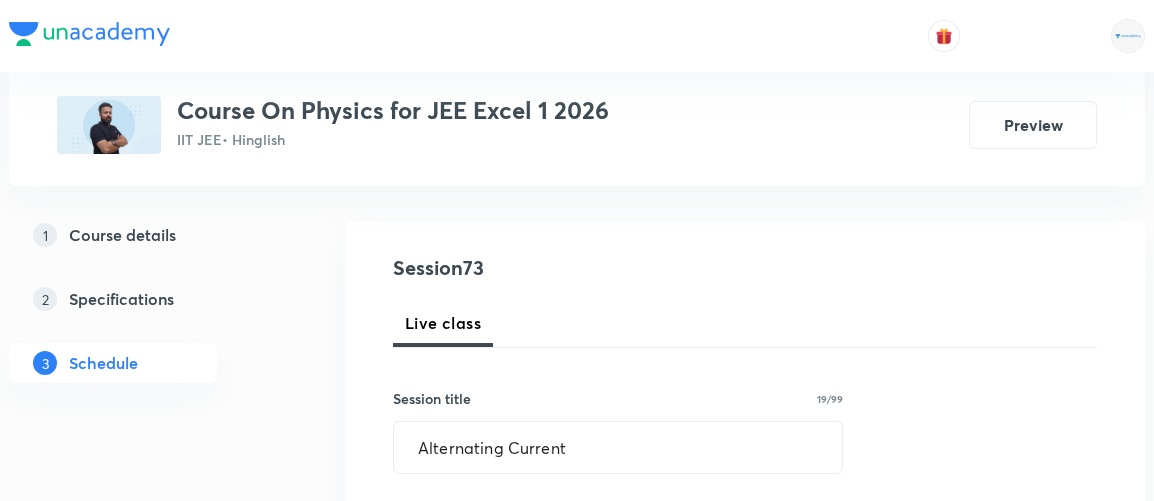 click on "Live class" at bounding box center [745, 323] 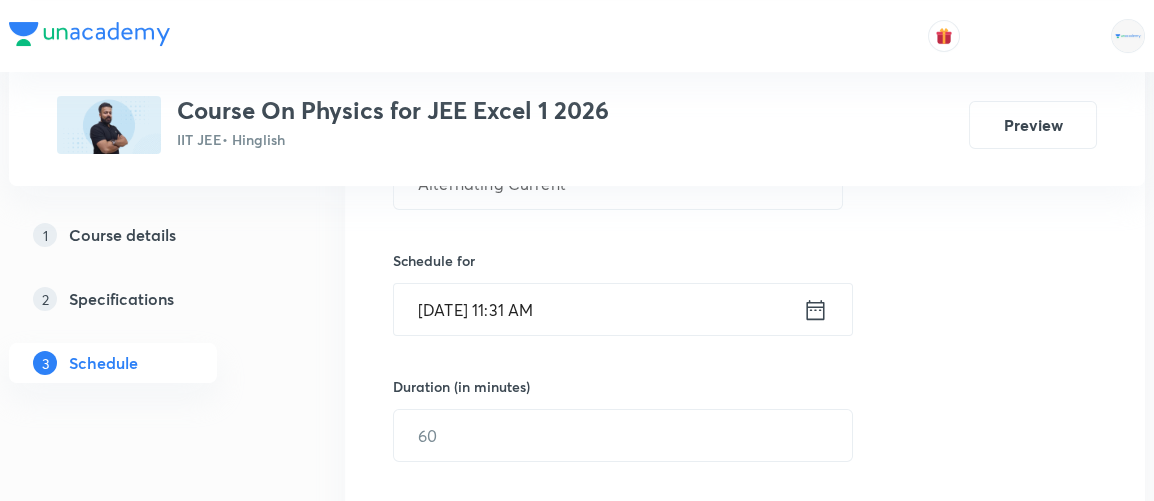 scroll, scrollTop: 453, scrollLeft: 0, axis: vertical 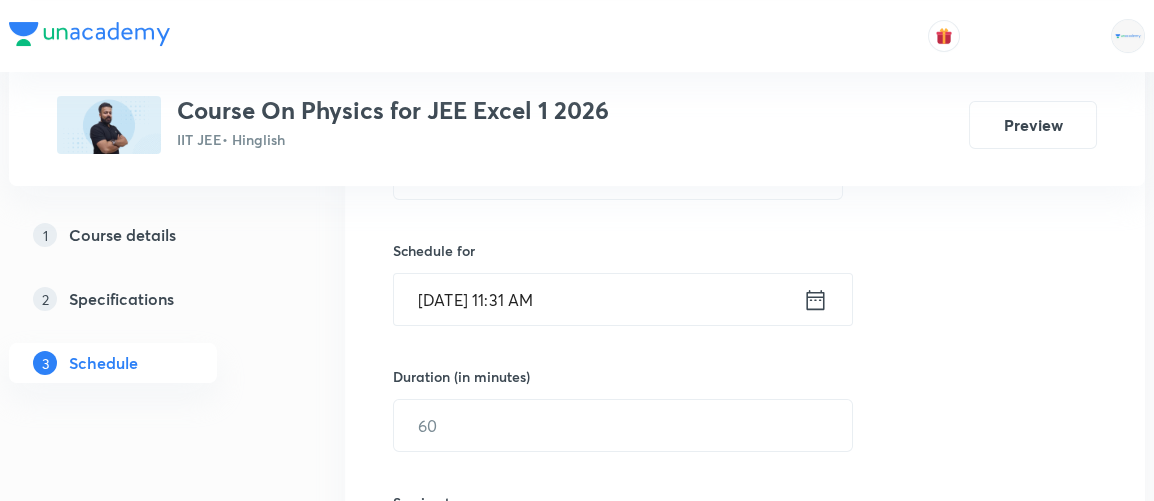 click 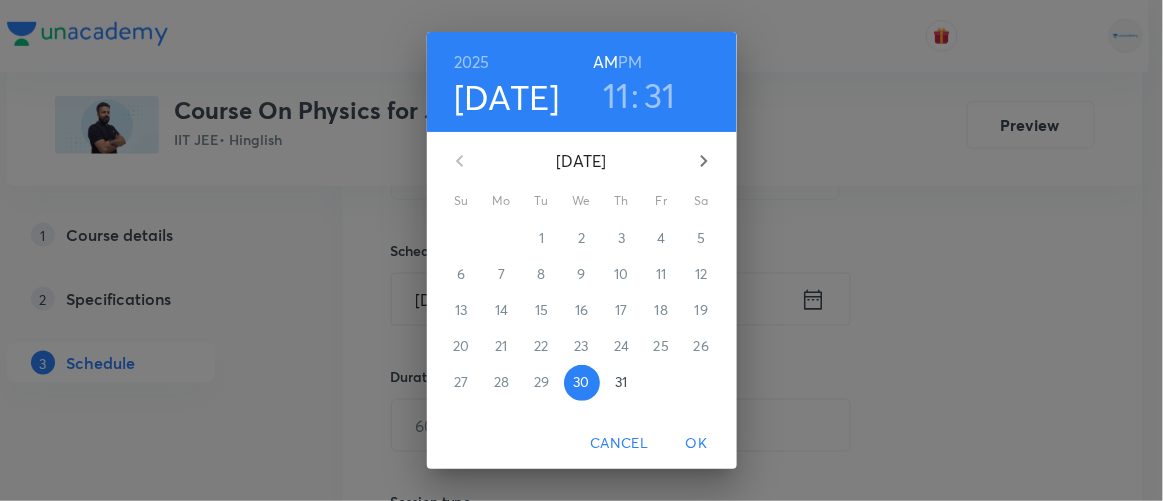 click on "PM" at bounding box center [630, 62] 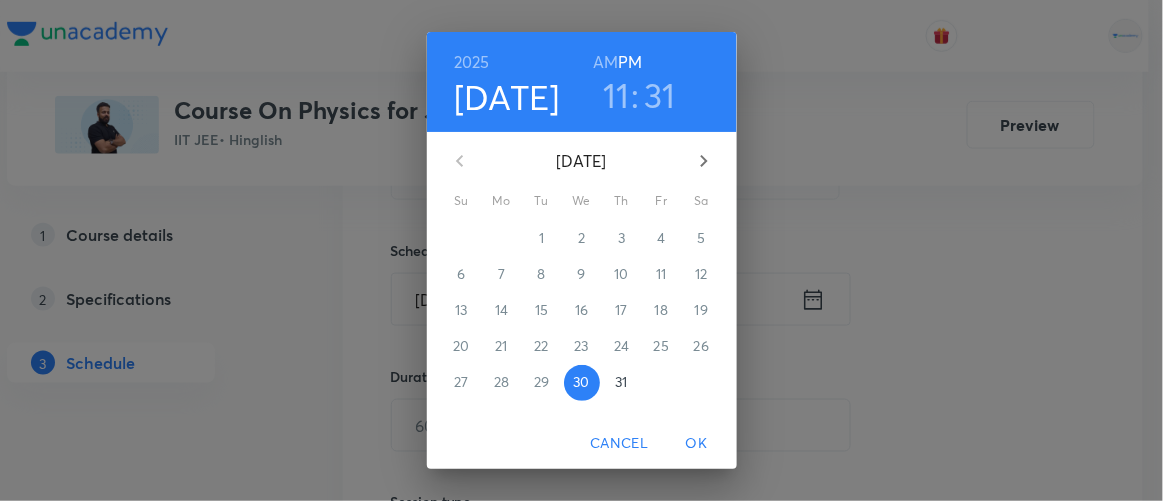 click on "11" at bounding box center (616, 95) 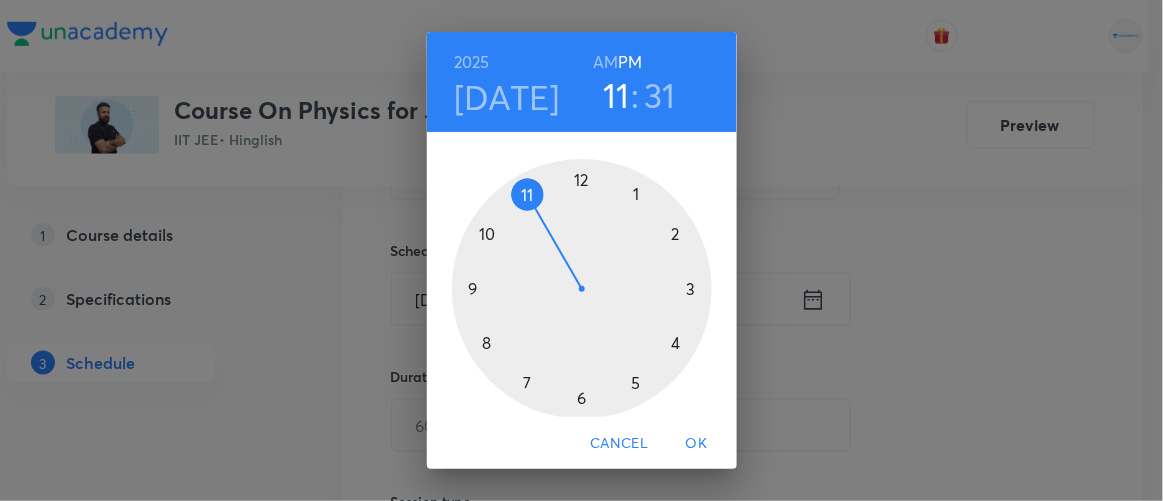 click at bounding box center [582, 289] 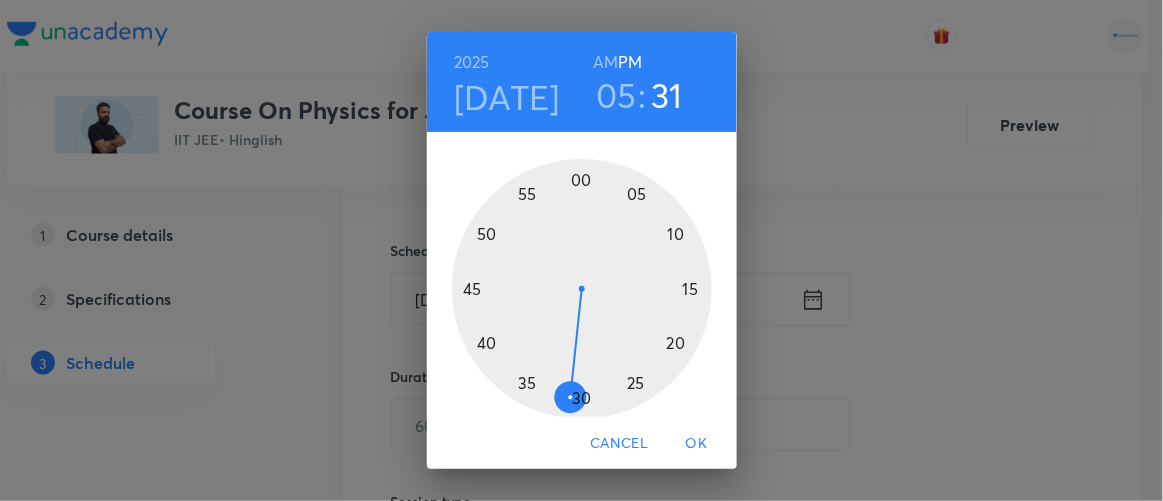 click at bounding box center (582, 289) 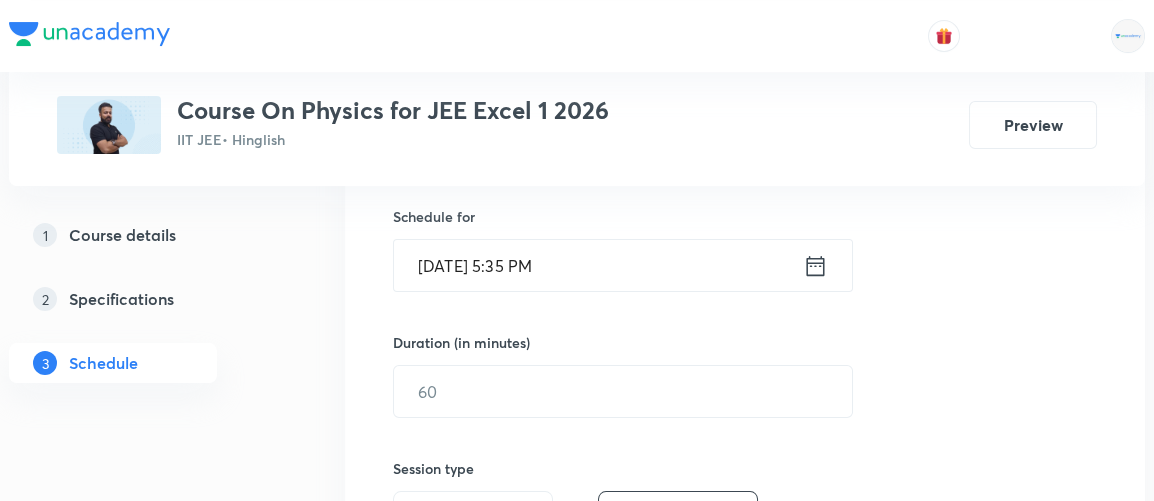 scroll, scrollTop: 490, scrollLeft: 0, axis: vertical 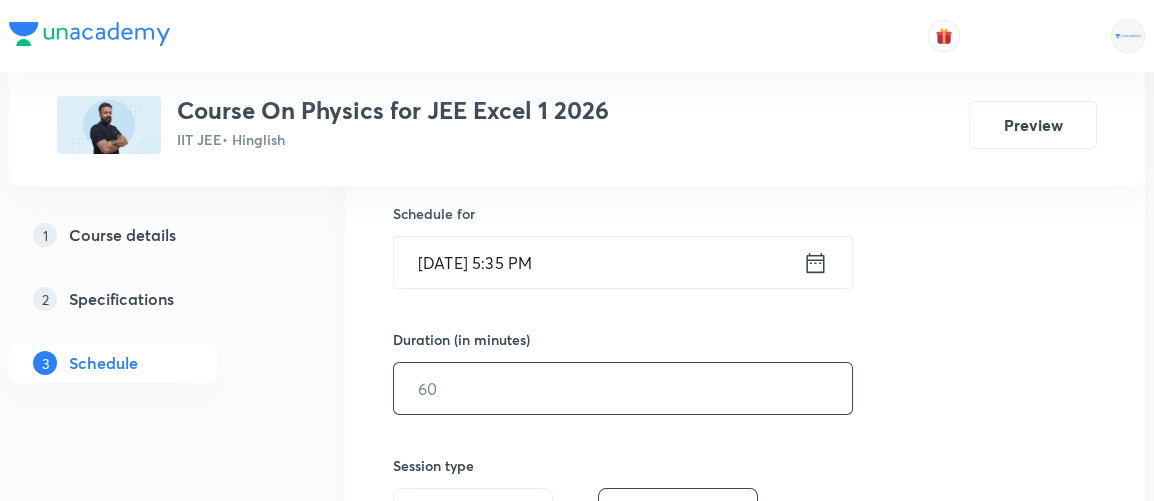 click at bounding box center (623, 388) 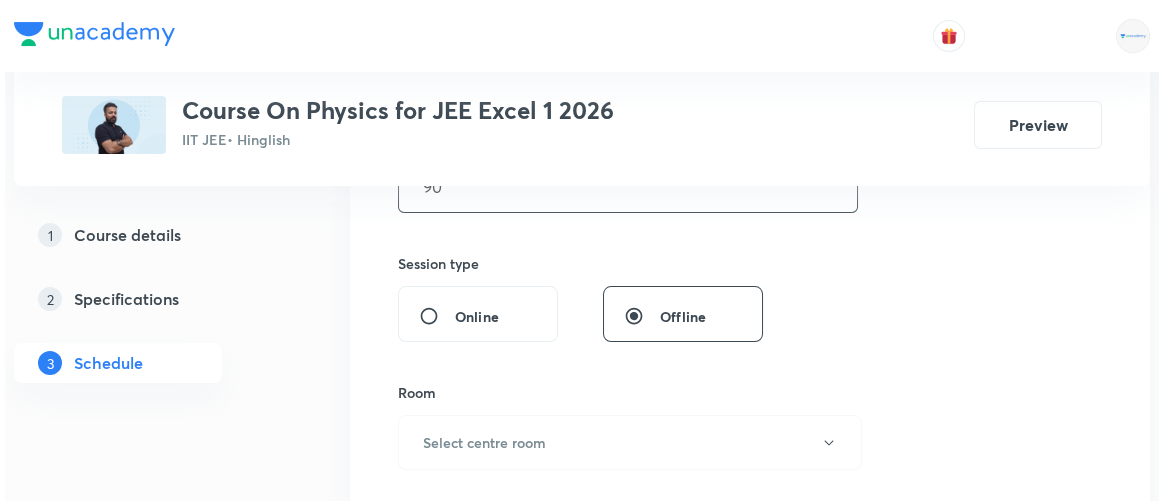 scroll, scrollTop: 699, scrollLeft: 0, axis: vertical 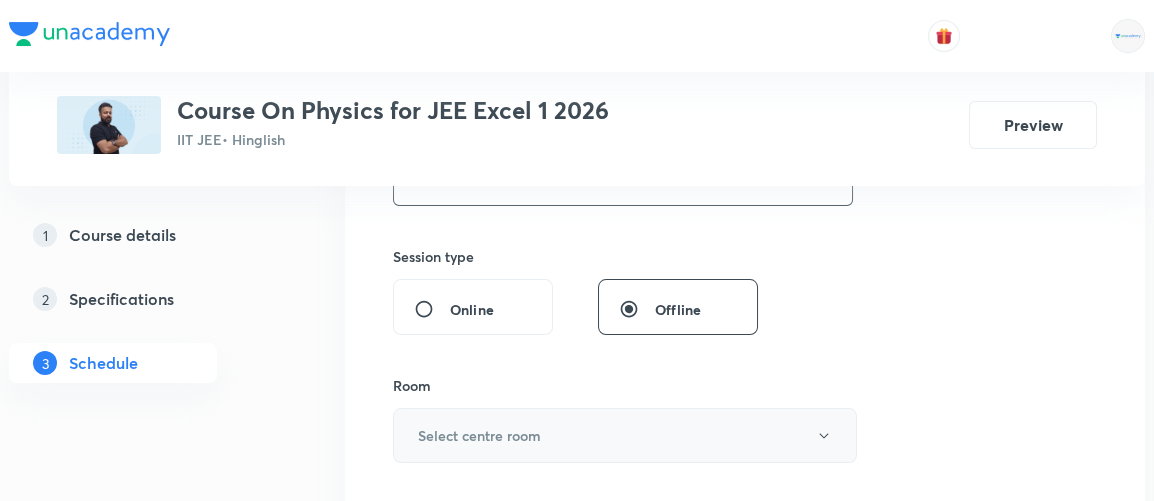 type on "90" 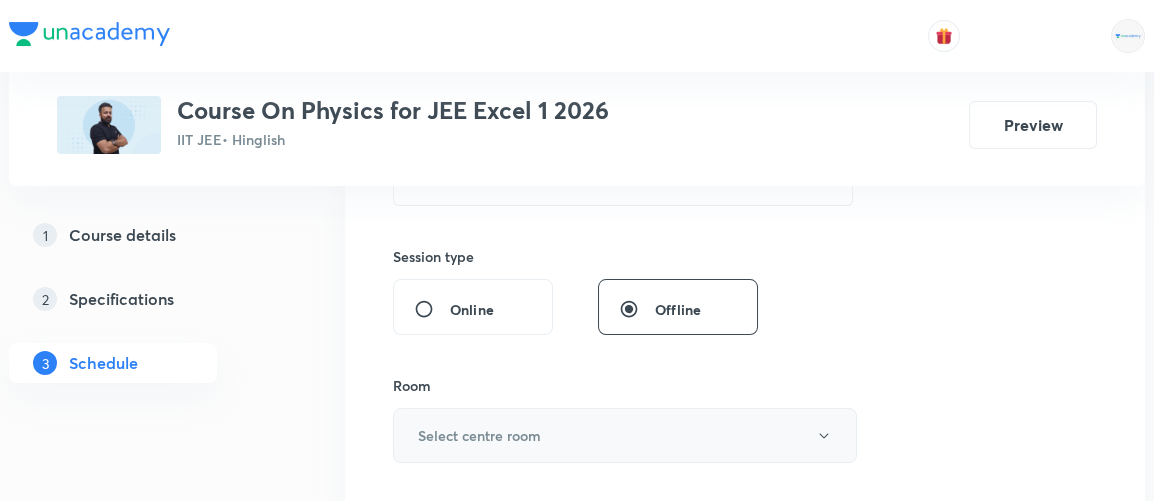 click on "Select centre room" at bounding box center [479, 435] 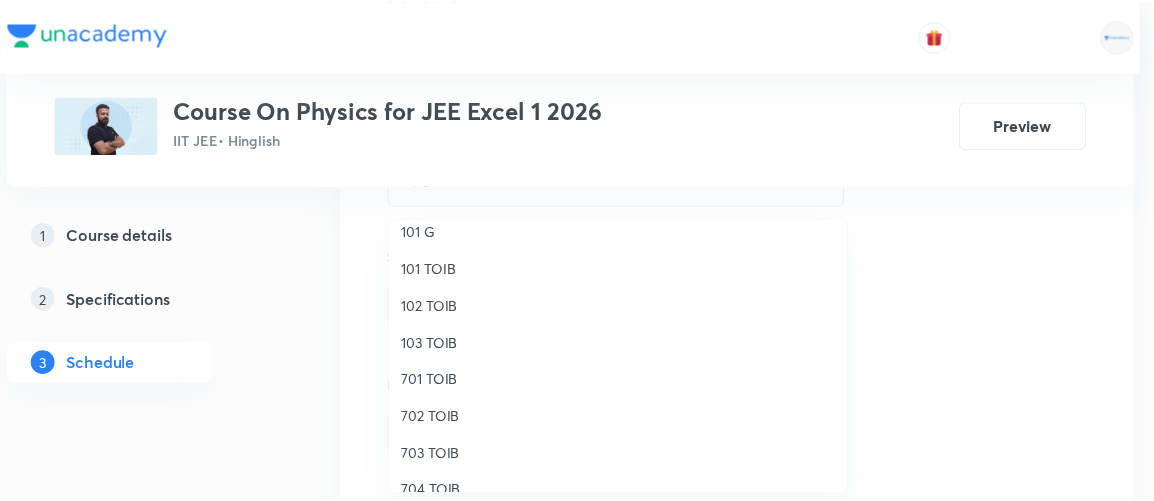 scroll, scrollTop: 43, scrollLeft: 0, axis: vertical 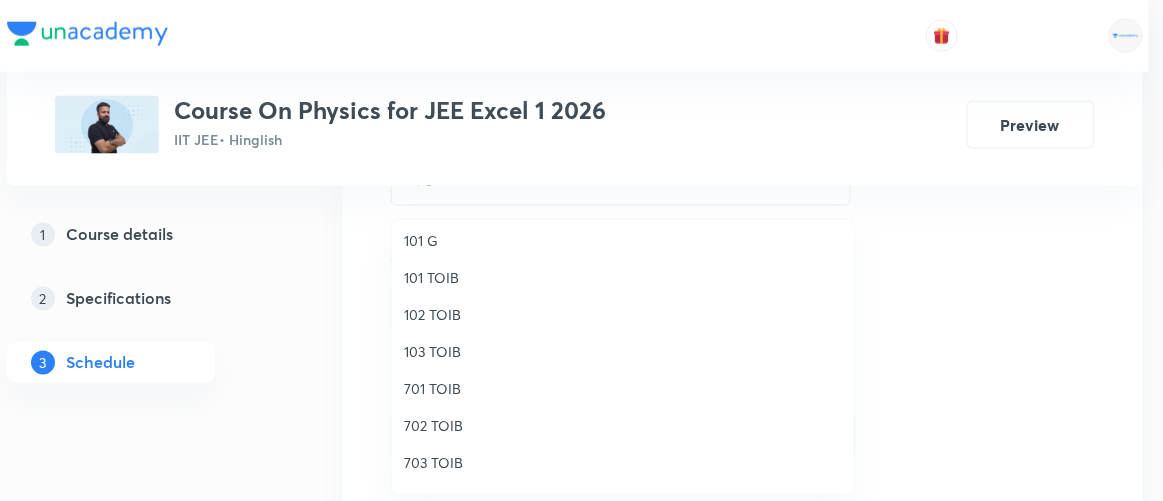 click on "103 TOIB" at bounding box center [623, 351] 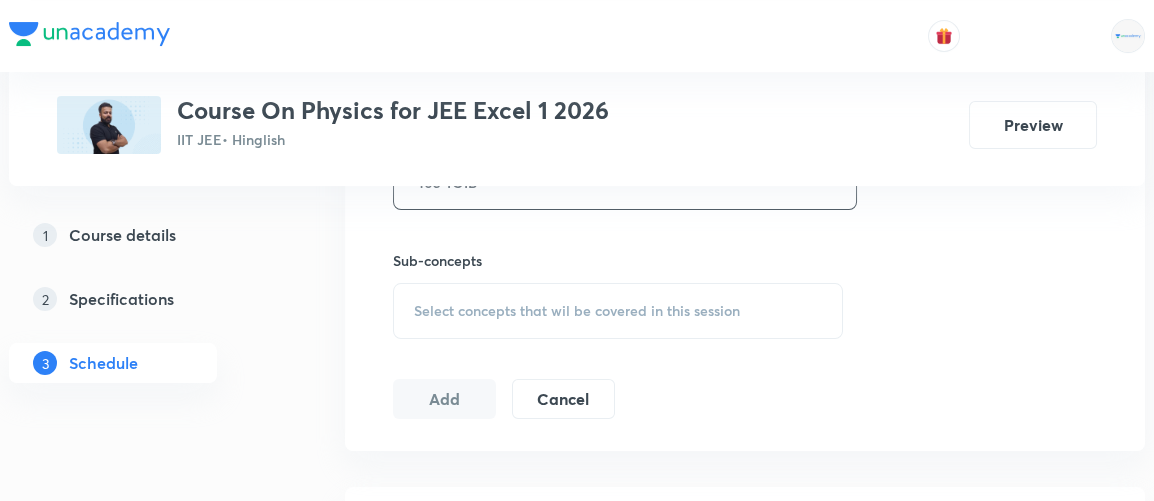 scroll, scrollTop: 959, scrollLeft: 0, axis: vertical 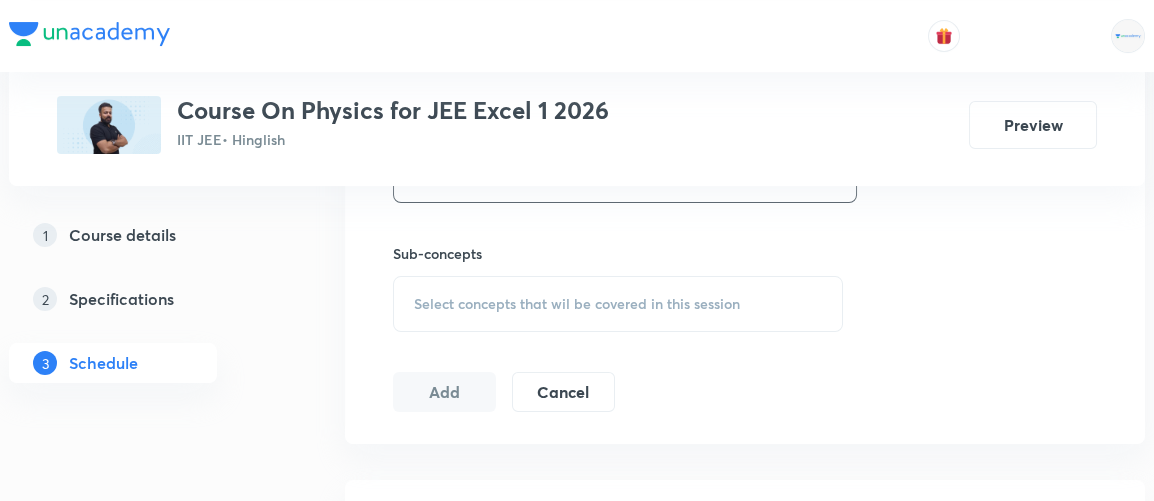 click on "Select concepts that wil be covered in this session" at bounding box center [577, 304] 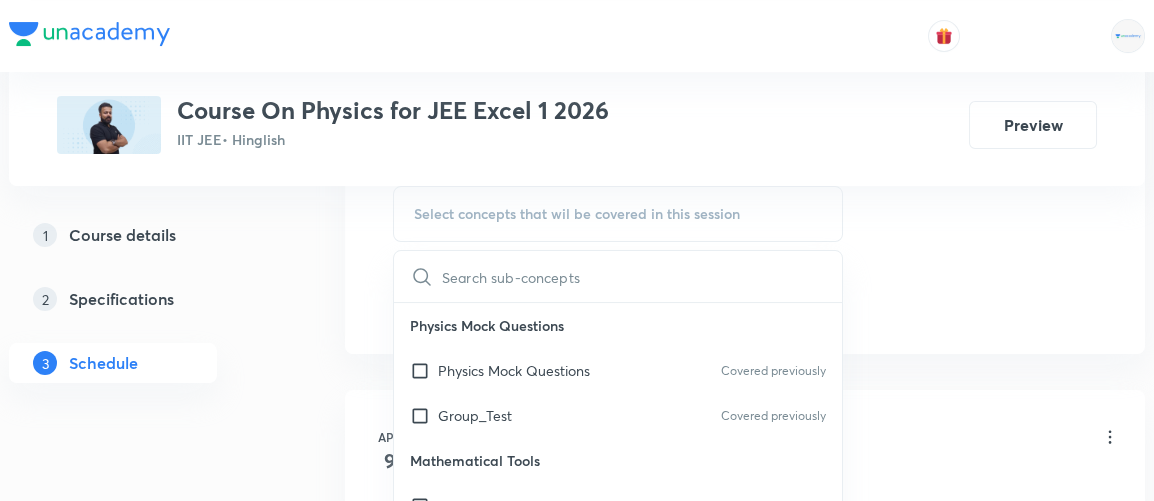 scroll, scrollTop: 1049, scrollLeft: 0, axis: vertical 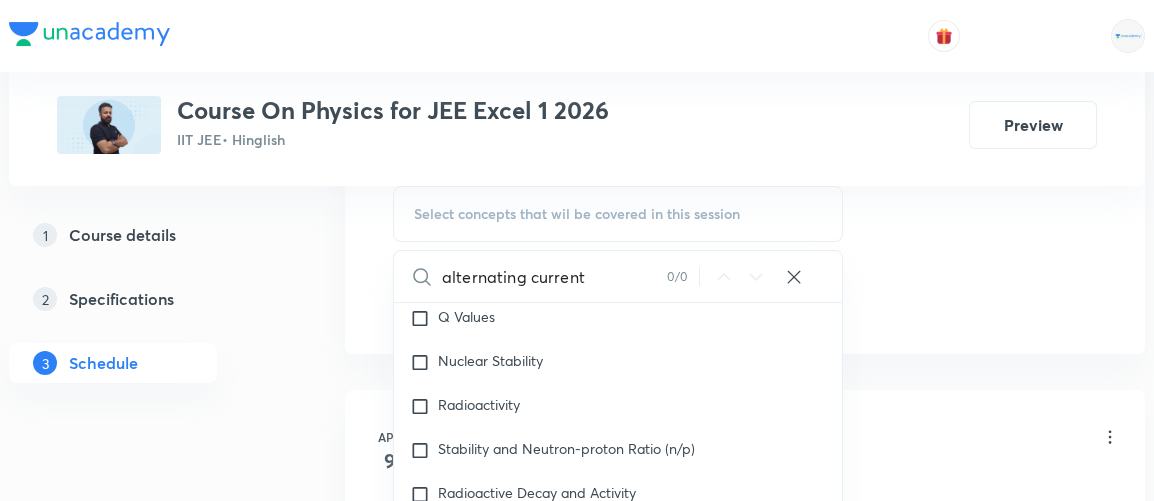 click on "alternating current" at bounding box center (554, 276) 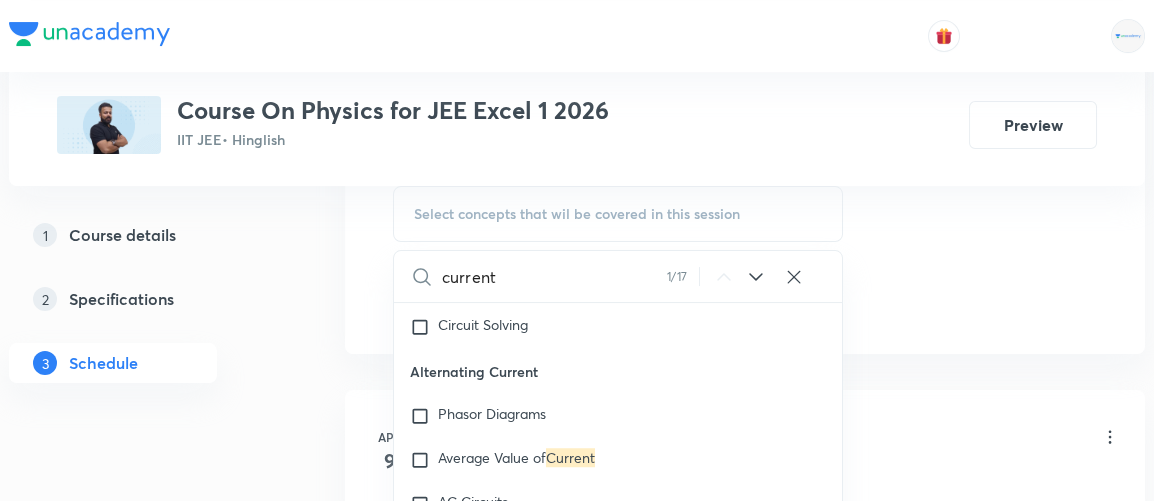 scroll, scrollTop: 23609, scrollLeft: 0, axis: vertical 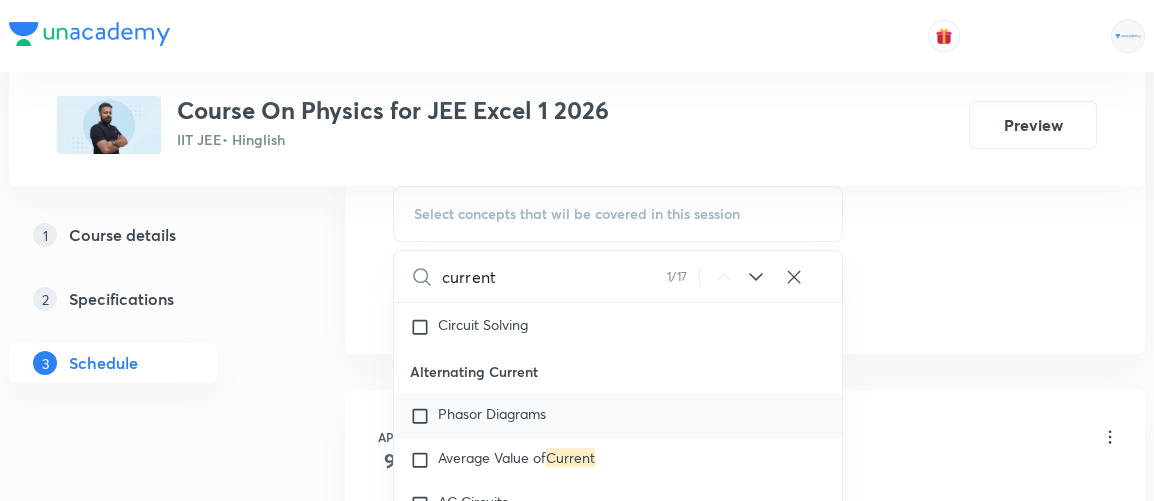 type on "current" 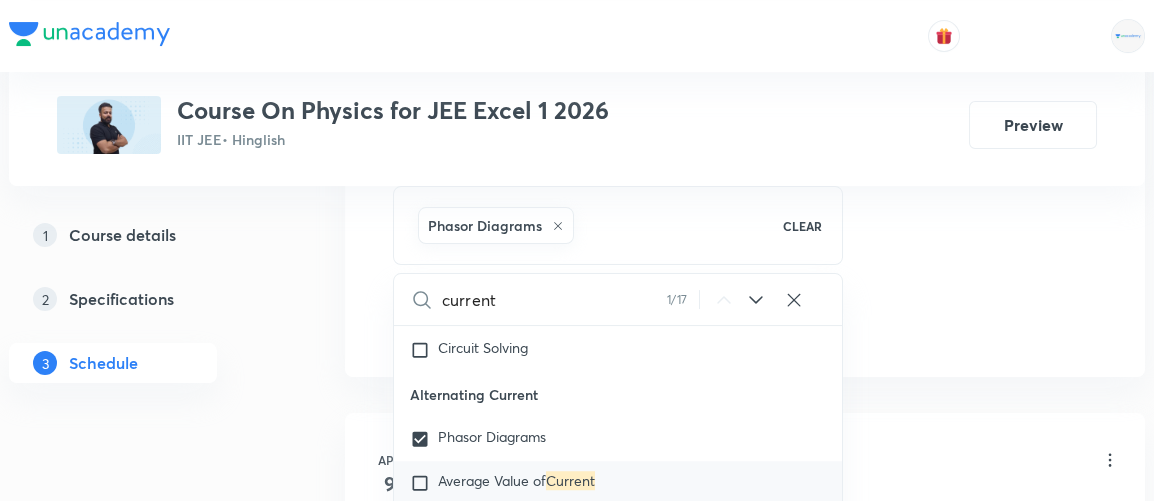 click at bounding box center (424, 483) 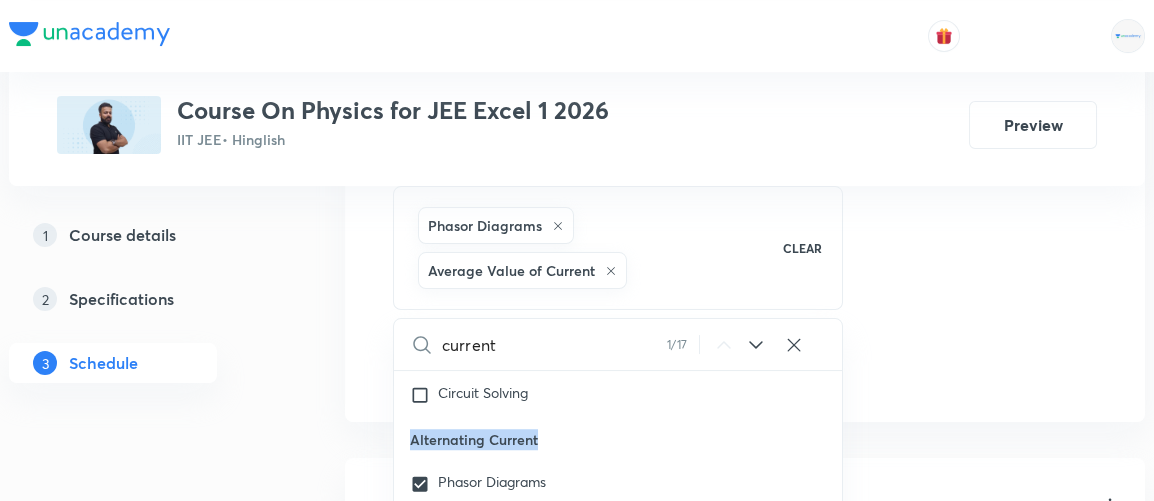 drag, startPoint x: 543, startPoint y: 454, endPoint x: 409, endPoint y: 454, distance: 134 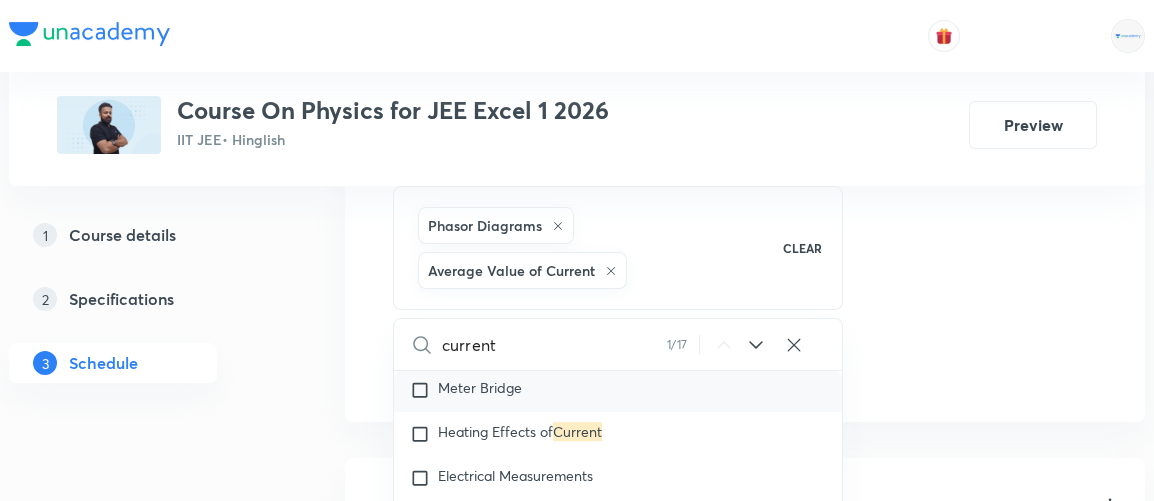 scroll, scrollTop: 23116, scrollLeft: 0, axis: vertical 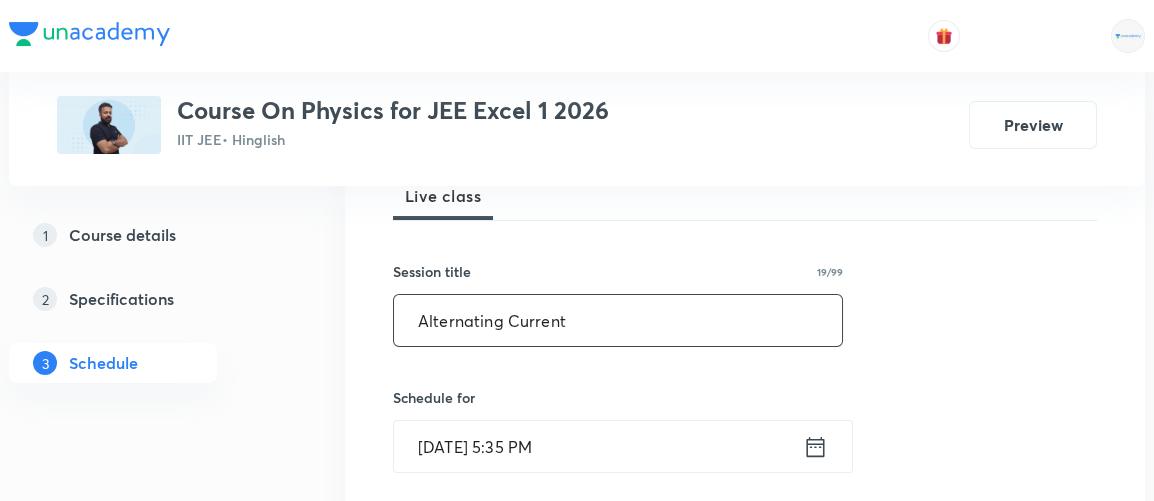 click on "Alternating Current" at bounding box center (618, 320) 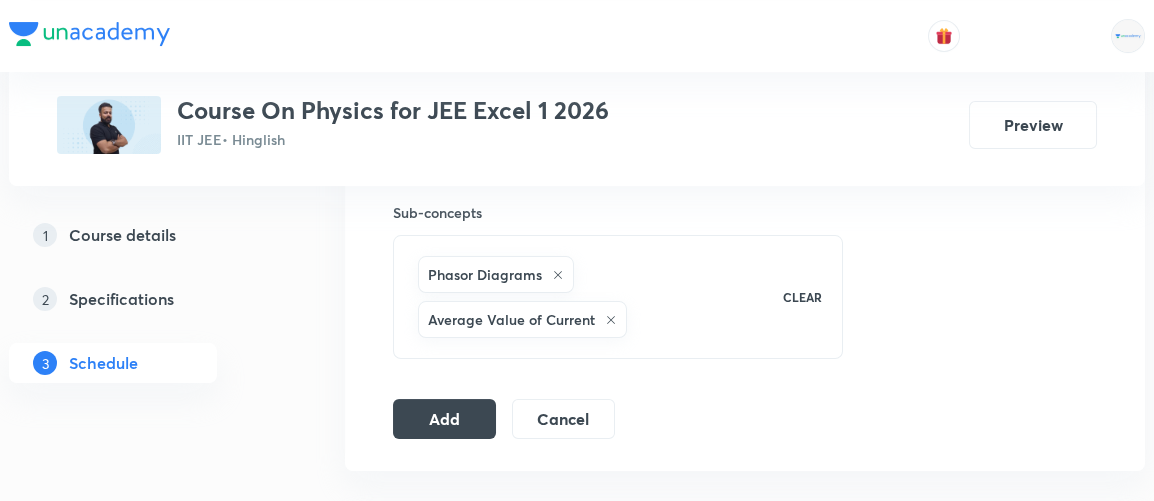 scroll, scrollTop: 1026, scrollLeft: 0, axis: vertical 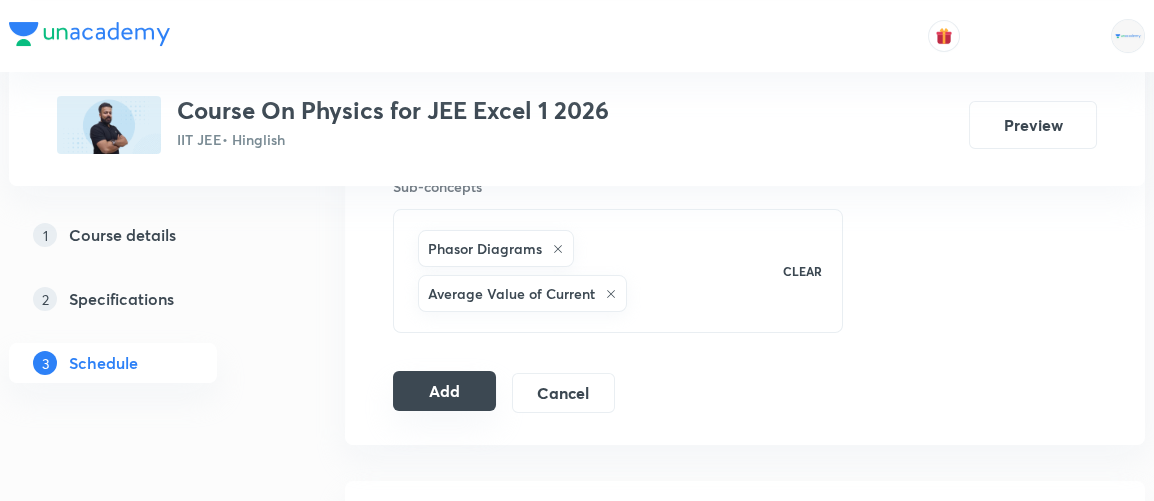 click on "Add" at bounding box center (444, 391) 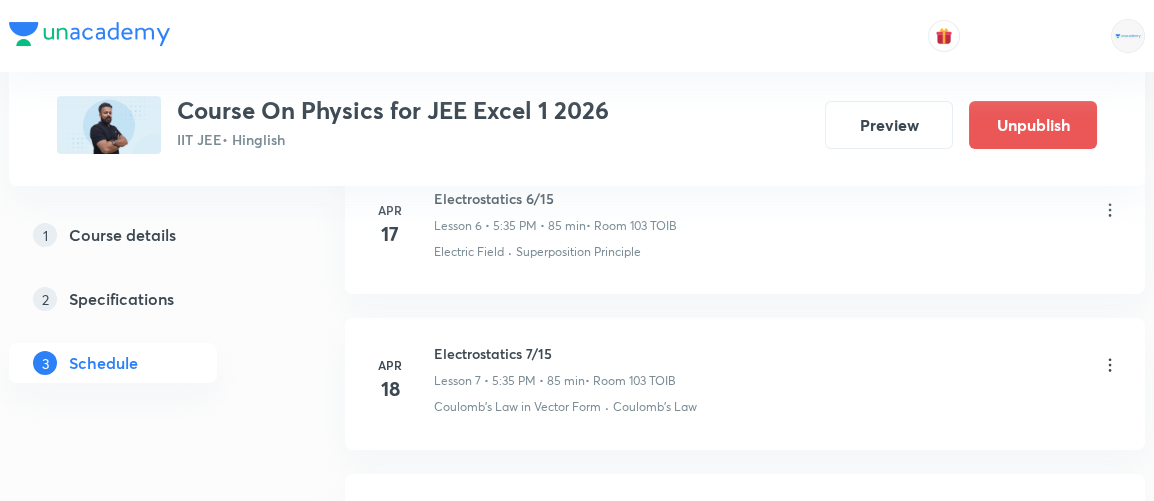 scroll, scrollTop: 1135, scrollLeft: 0, axis: vertical 